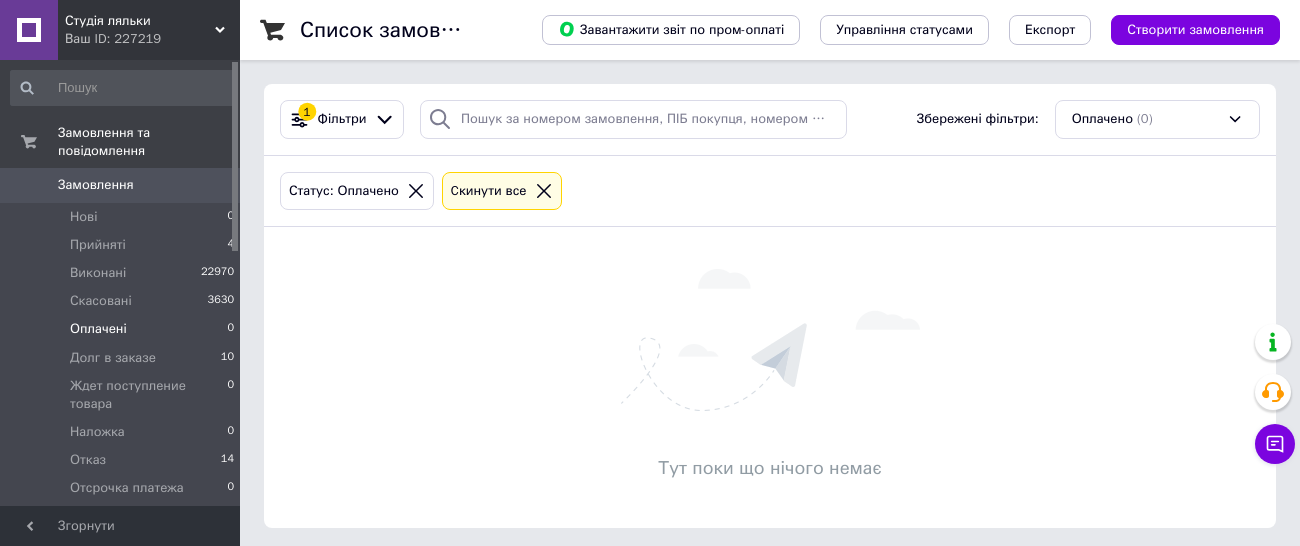 scroll, scrollTop: 6, scrollLeft: 0, axis: vertical 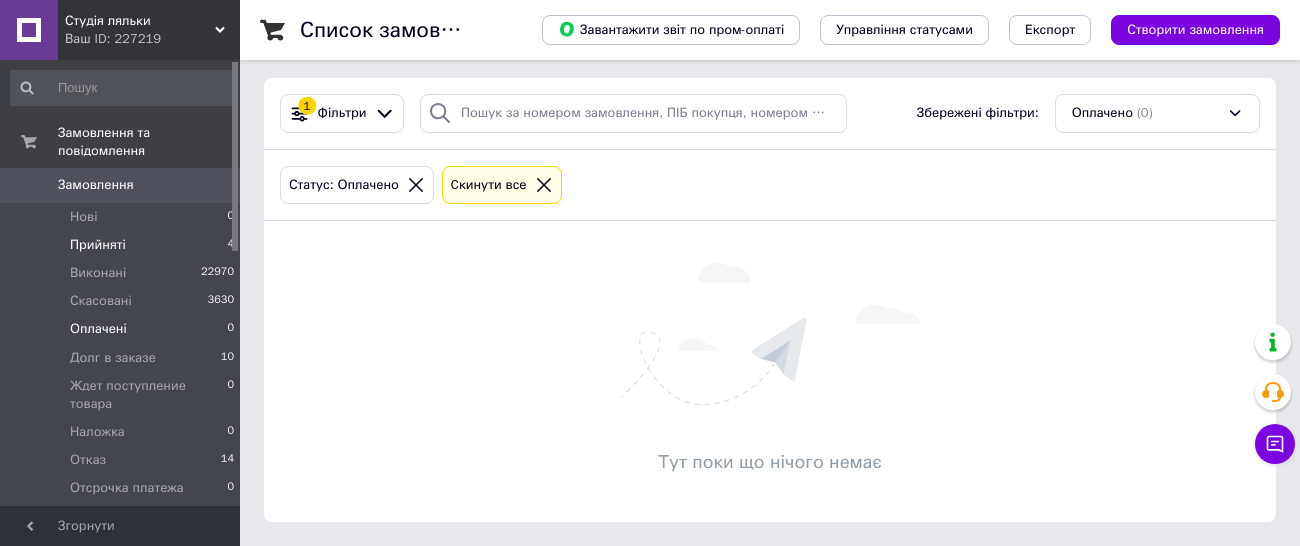 click on "Прийняті" at bounding box center [98, 245] 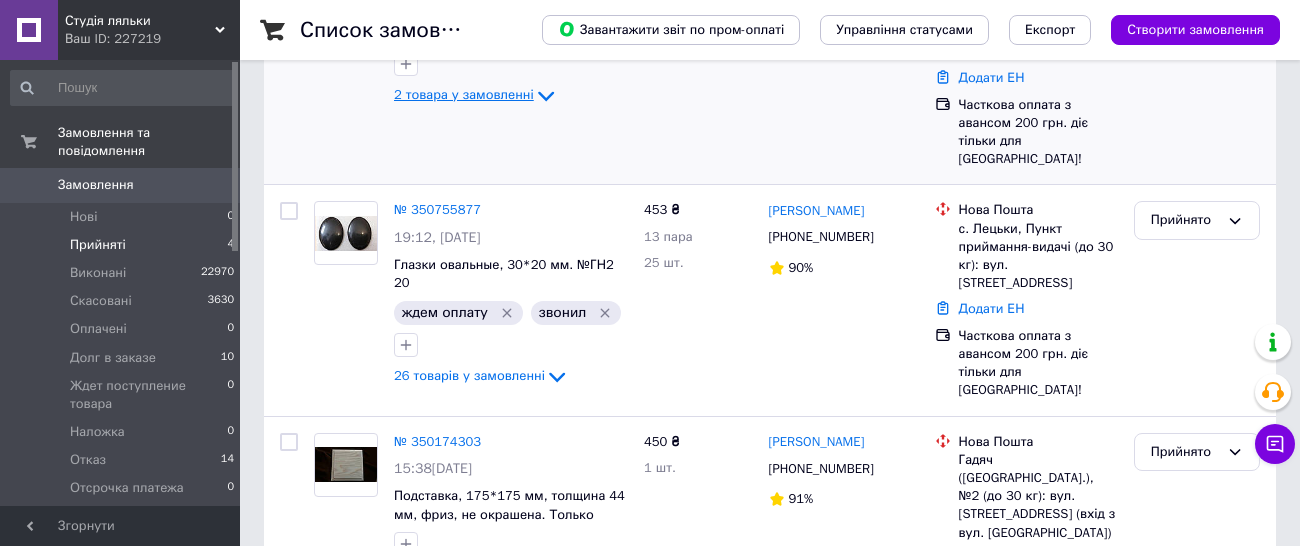 scroll, scrollTop: 545, scrollLeft: 0, axis: vertical 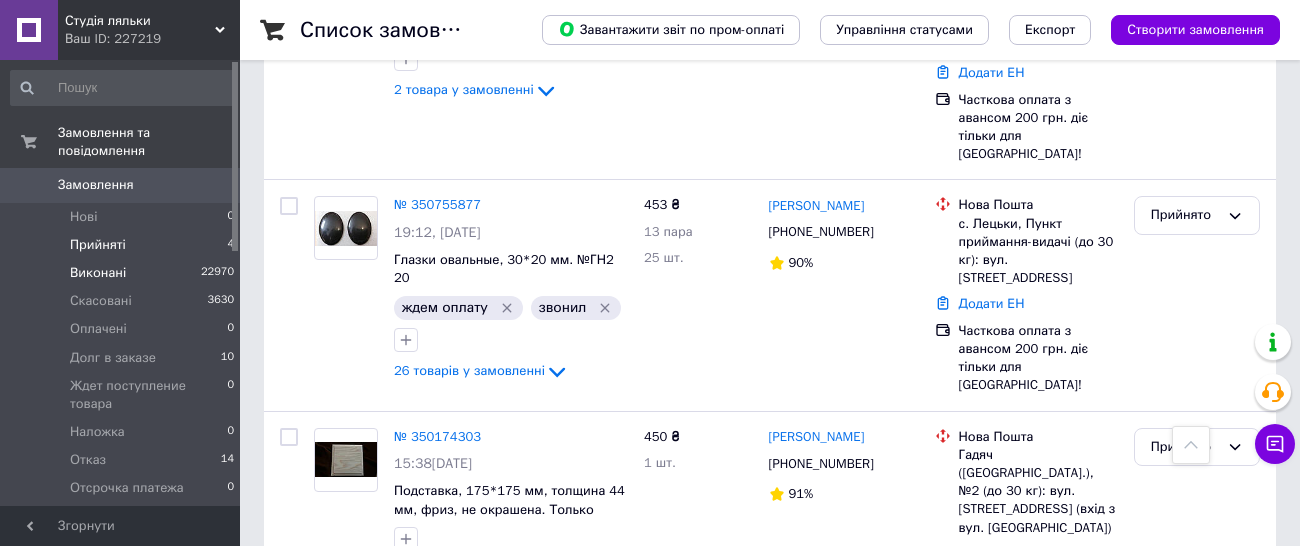 click on "Виконані" at bounding box center [98, 273] 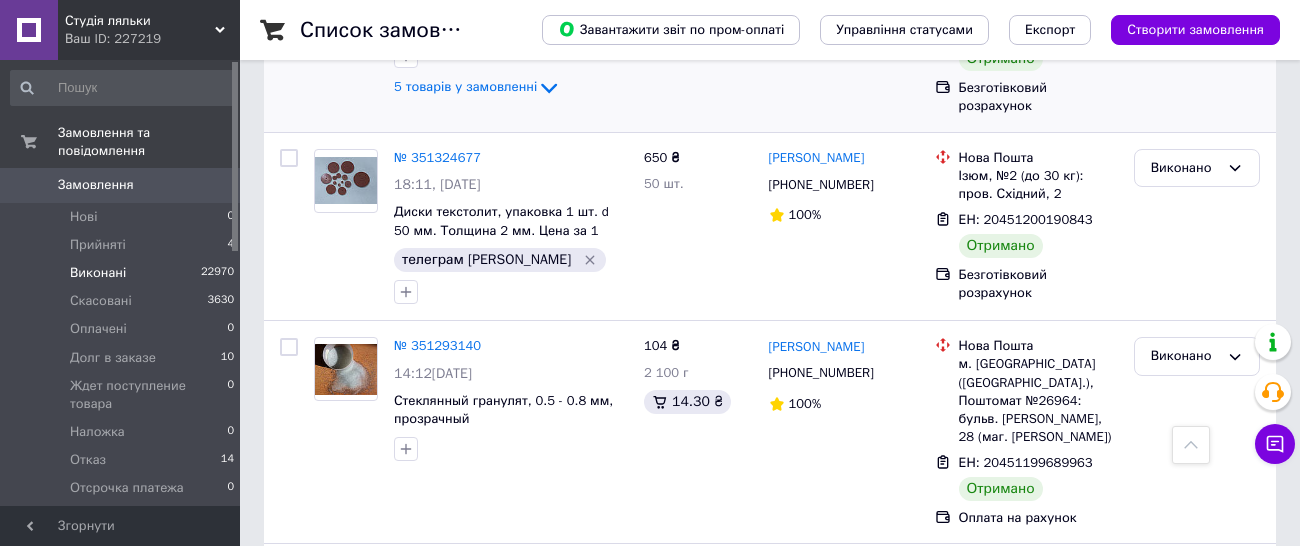 scroll, scrollTop: 3682, scrollLeft: 0, axis: vertical 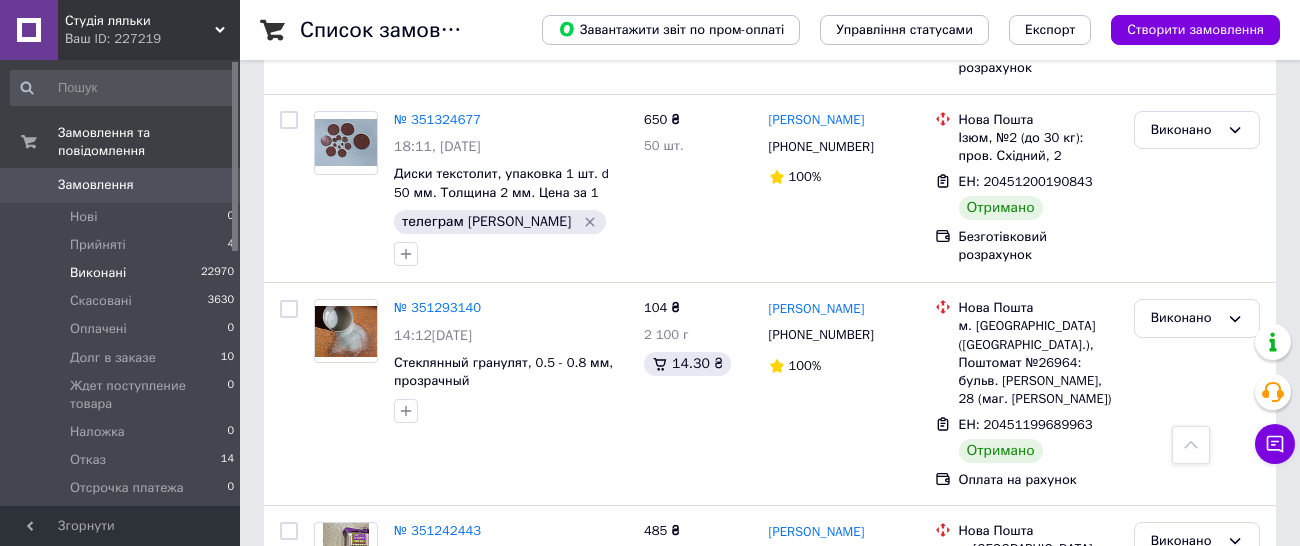 click on "Наступна" at bounding box center (551, 755) 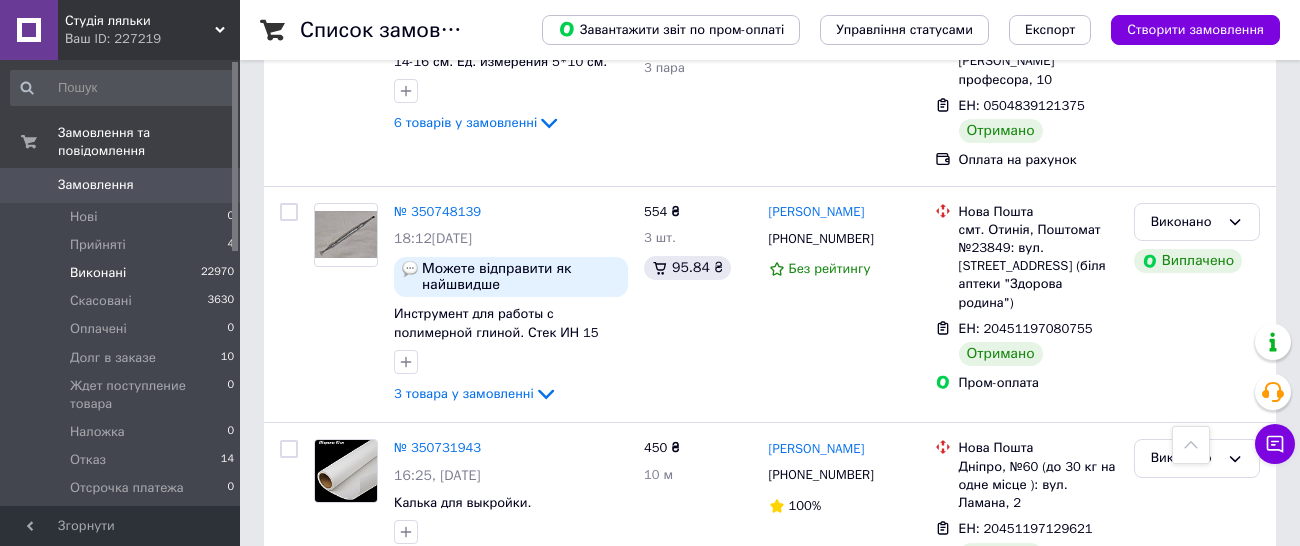 scroll, scrollTop: 3762, scrollLeft: 0, axis: vertical 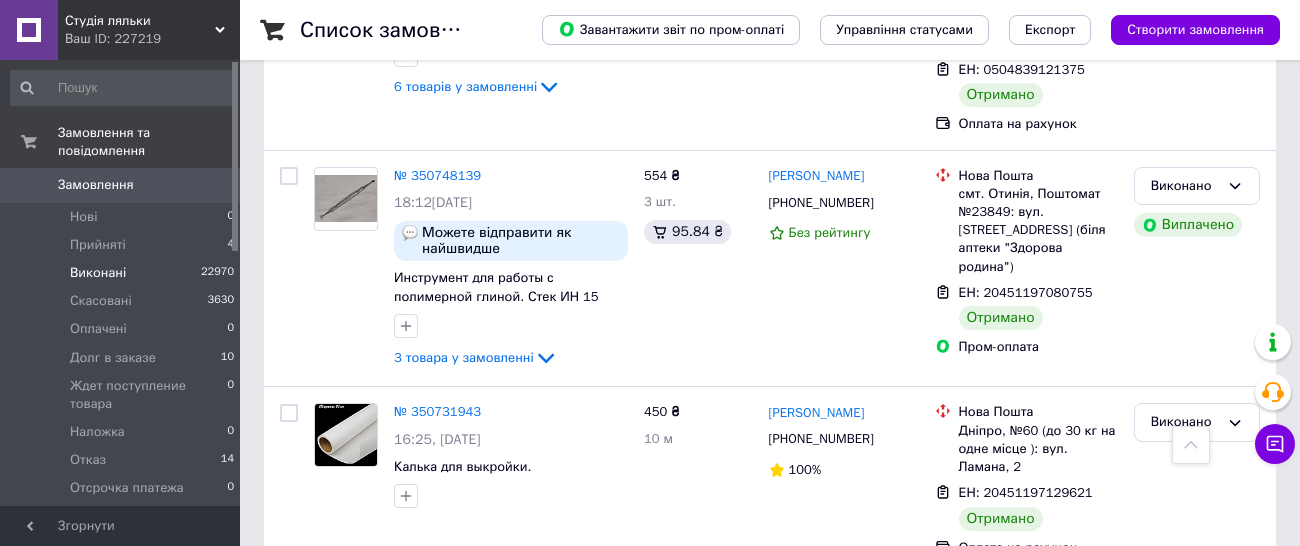 click on "Наступна" at bounding box center [718, 859] 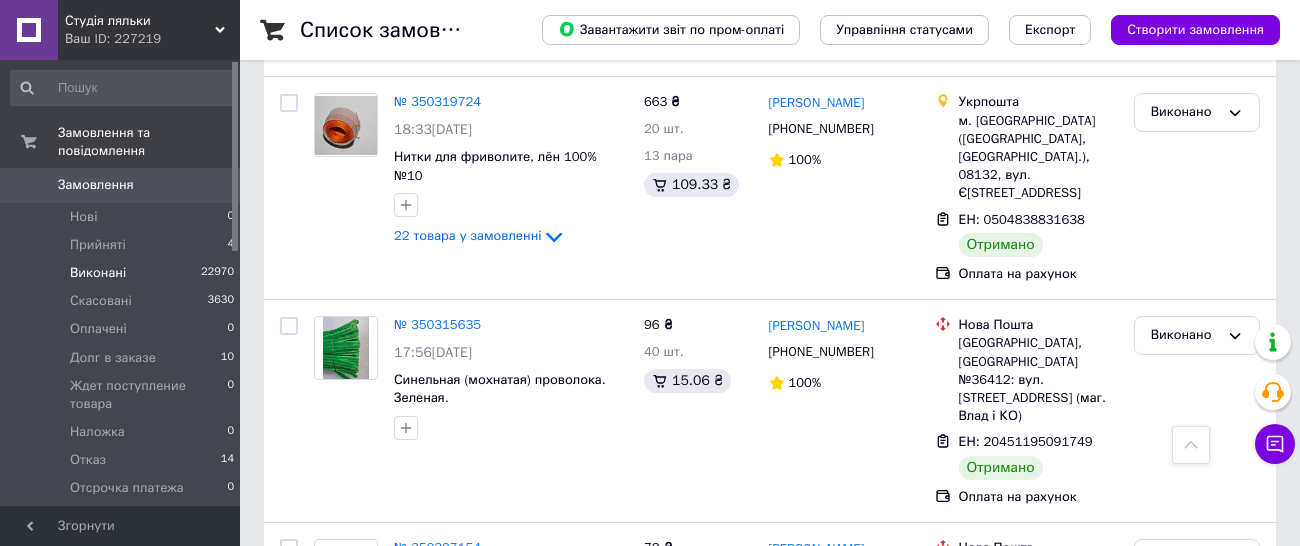 scroll, scrollTop: 3728, scrollLeft: 0, axis: vertical 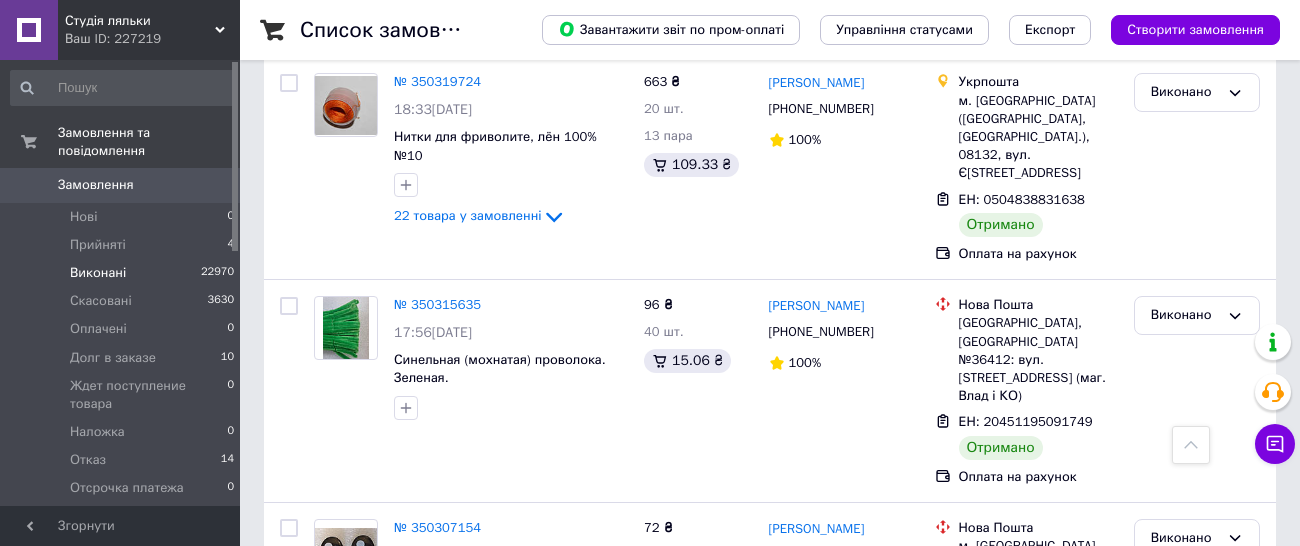 click on "Наступна" at bounding box center (763, 788) 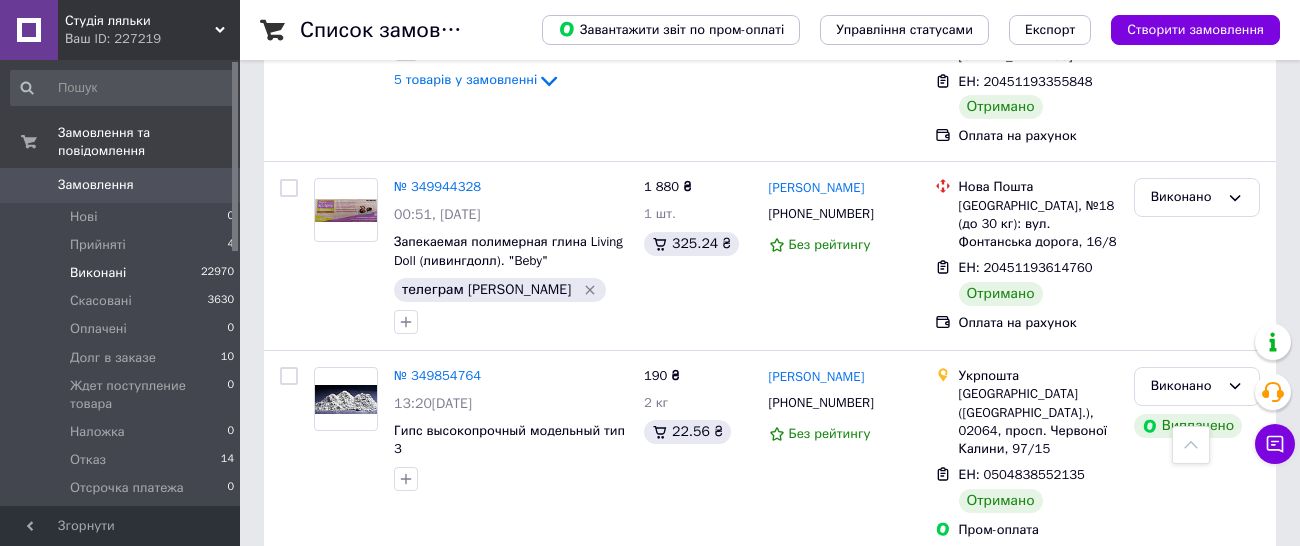 scroll, scrollTop: 3711, scrollLeft: 0, axis: vertical 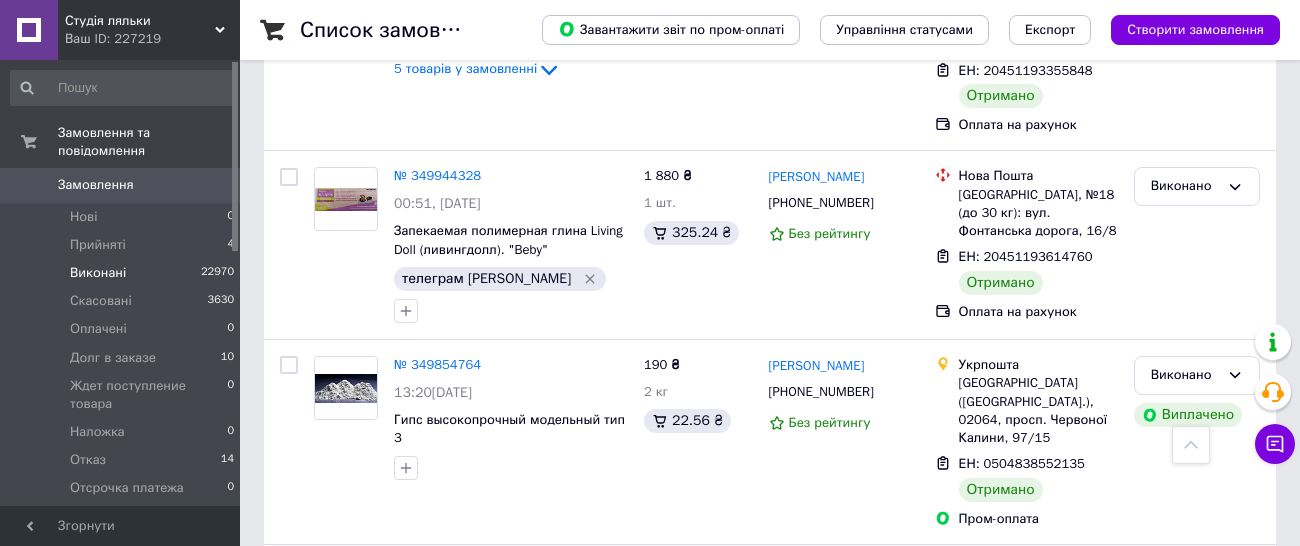 click on "Наступна" at bounding box center [808, 812] 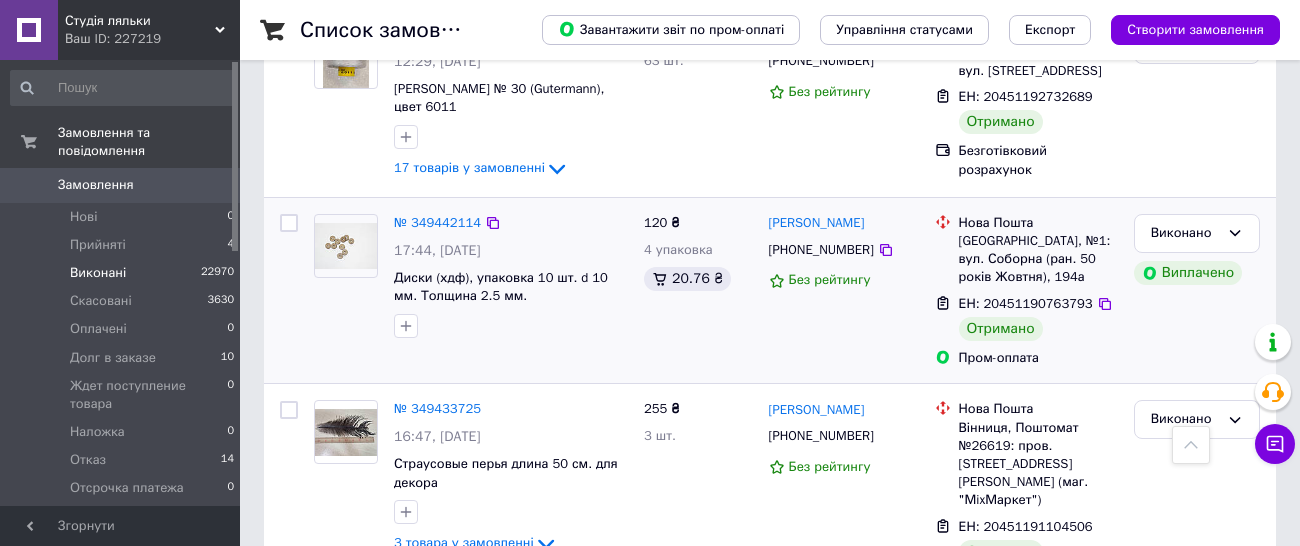 scroll, scrollTop: 2500, scrollLeft: 0, axis: vertical 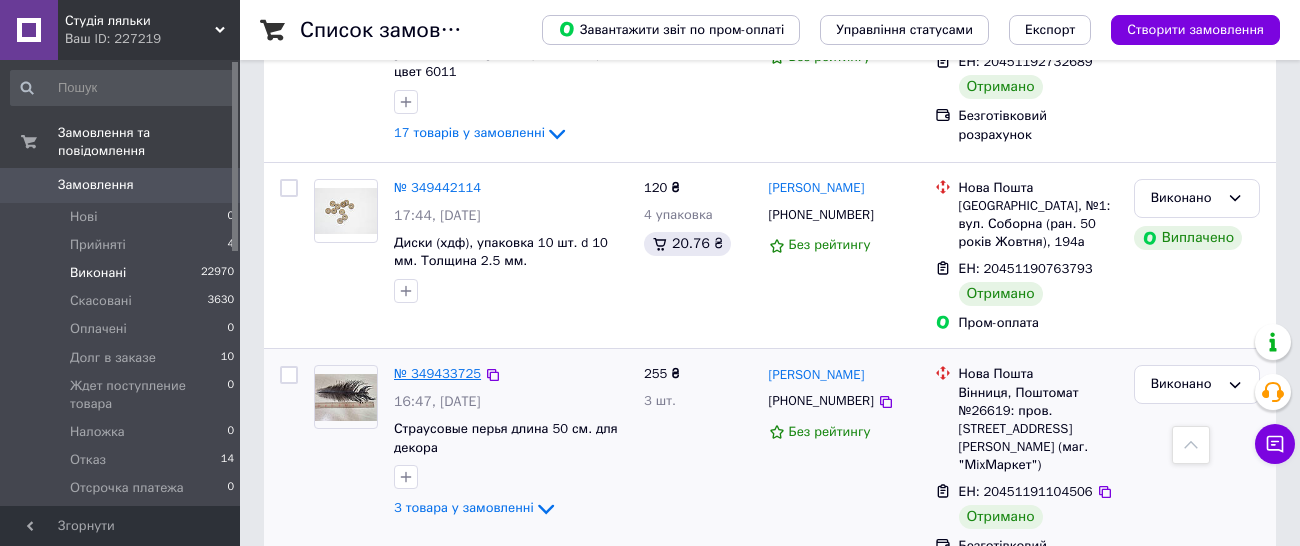 click on "№ 349433725" at bounding box center (437, 373) 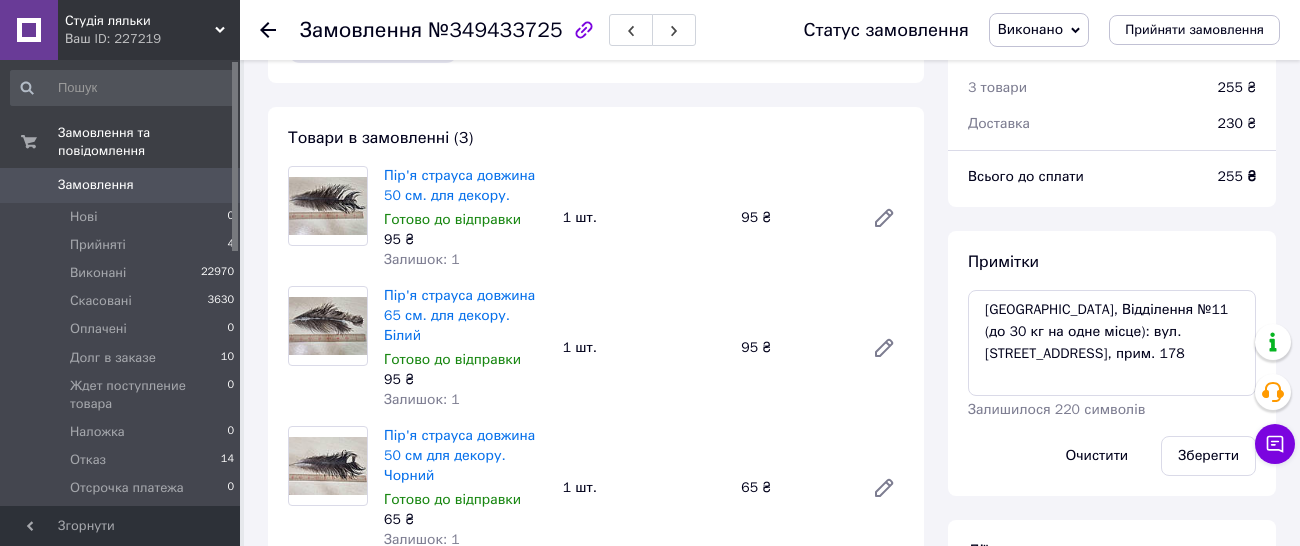 scroll, scrollTop: 100, scrollLeft: 0, axis: vertical 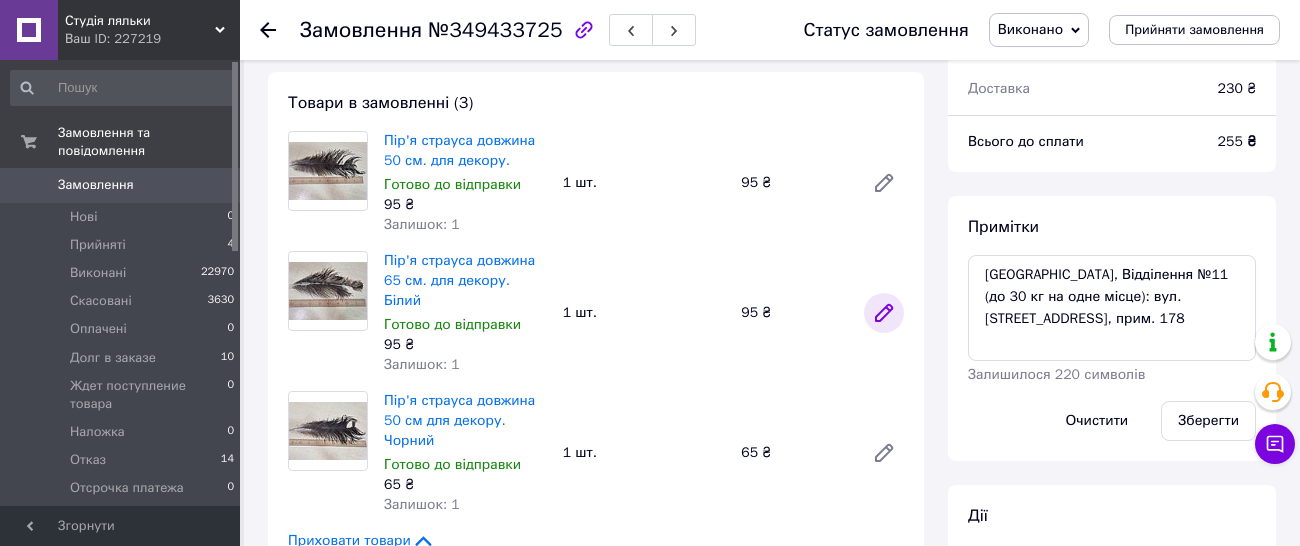 click 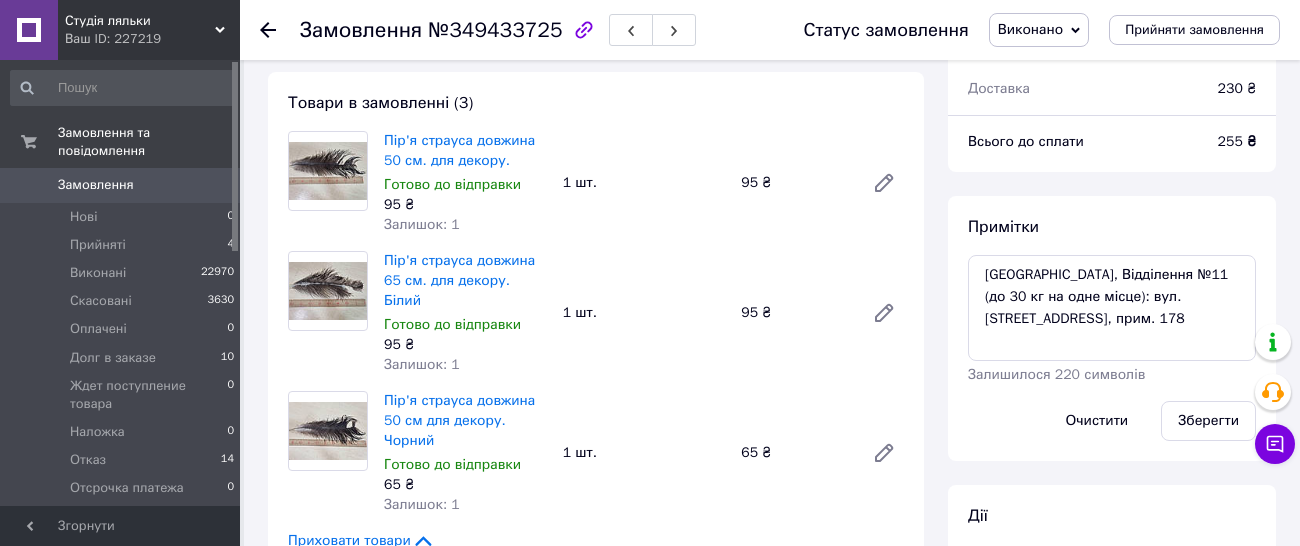 click on "№349433725" at bounding box center [495, 30] 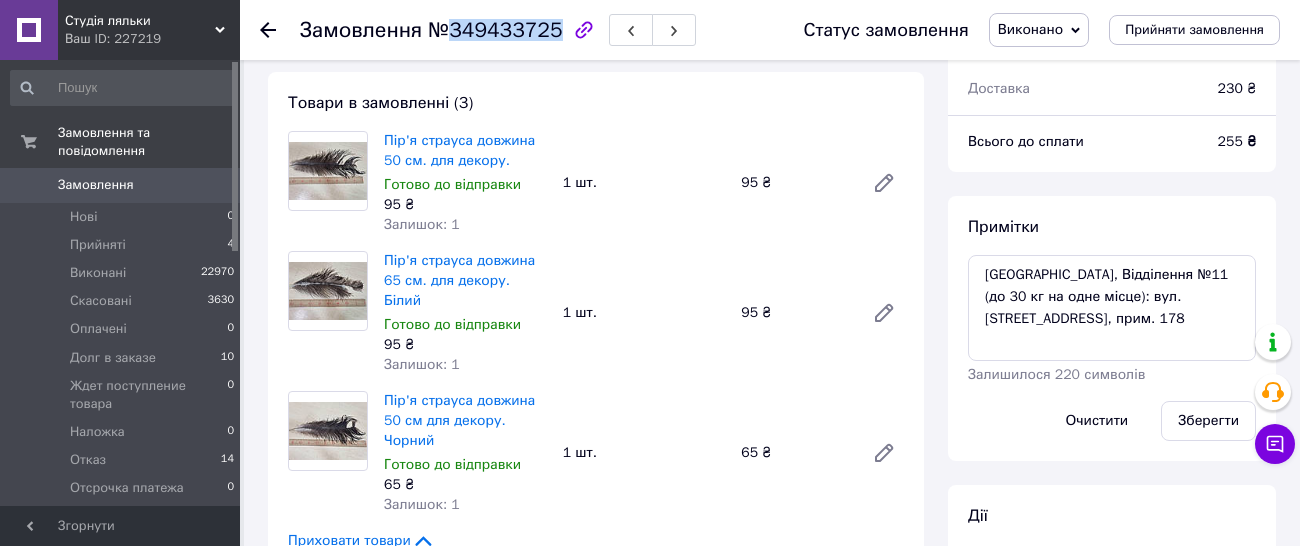 click on "№349433725" at bounding box center (495, 30) 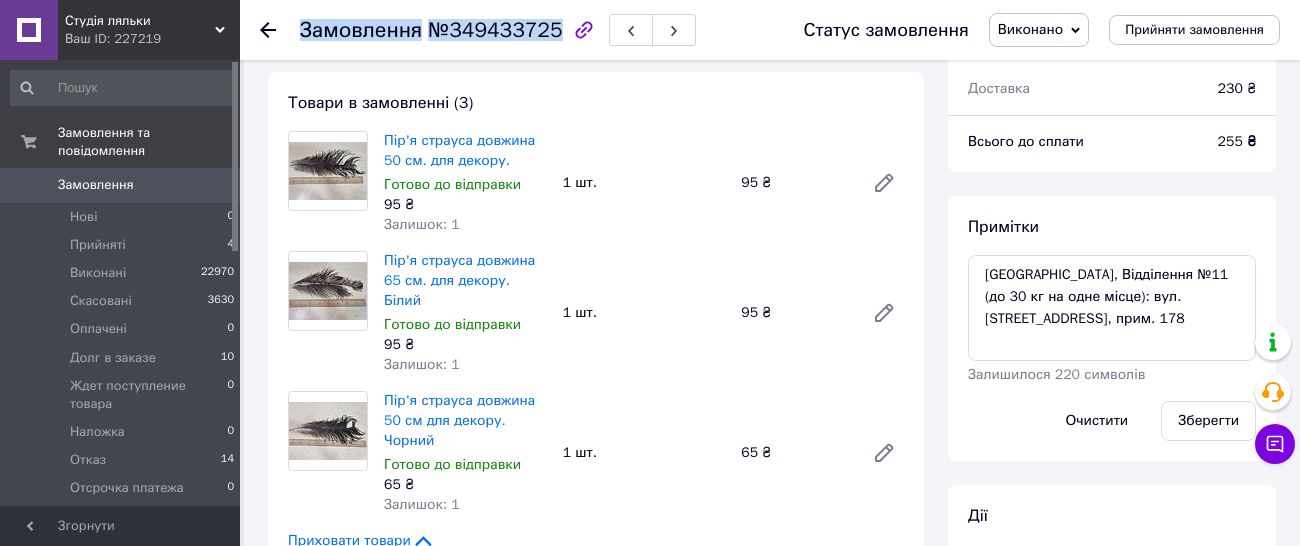 click on "№349433725" at bounding box center [495, 30] 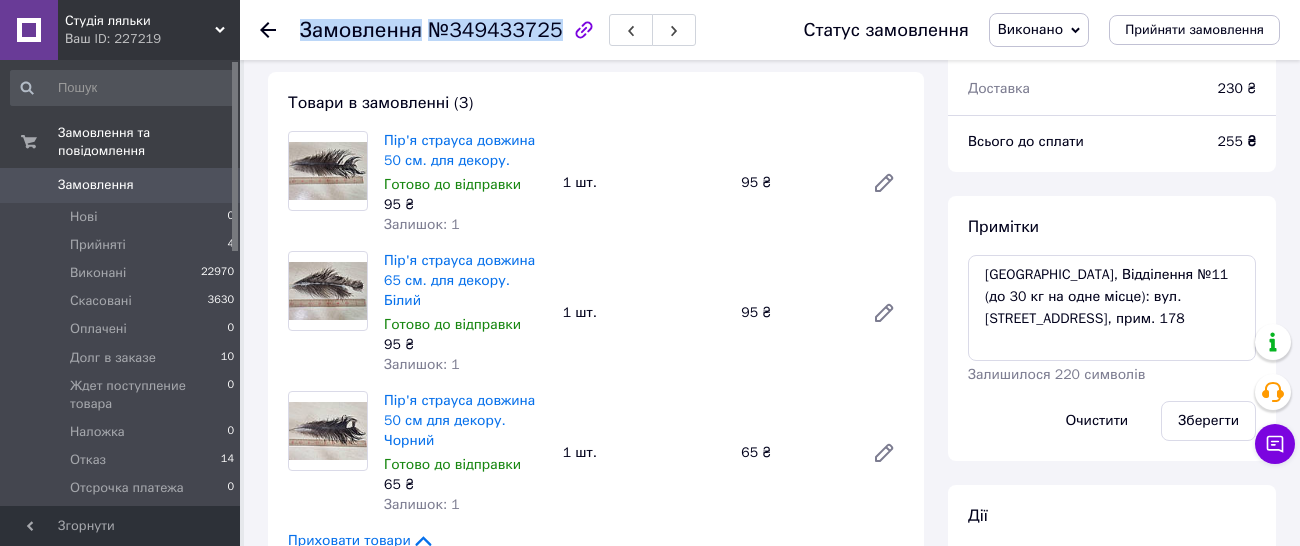 copy on "Замовлення №349433725" 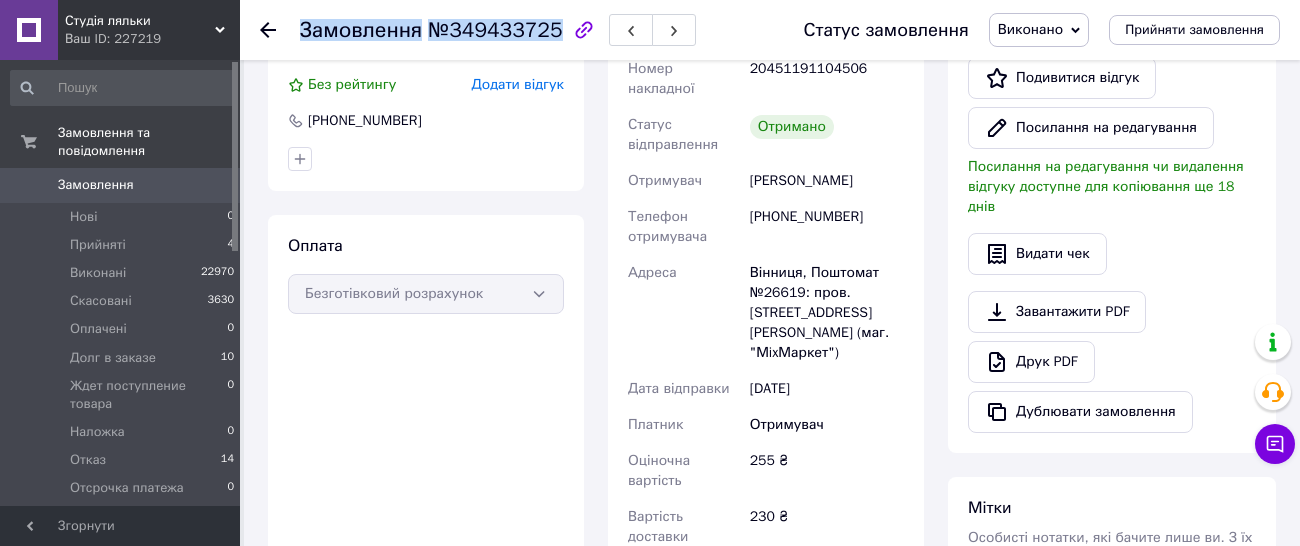 scroll, scrollTop: 700, scrollLeft: 0, axis: vertical 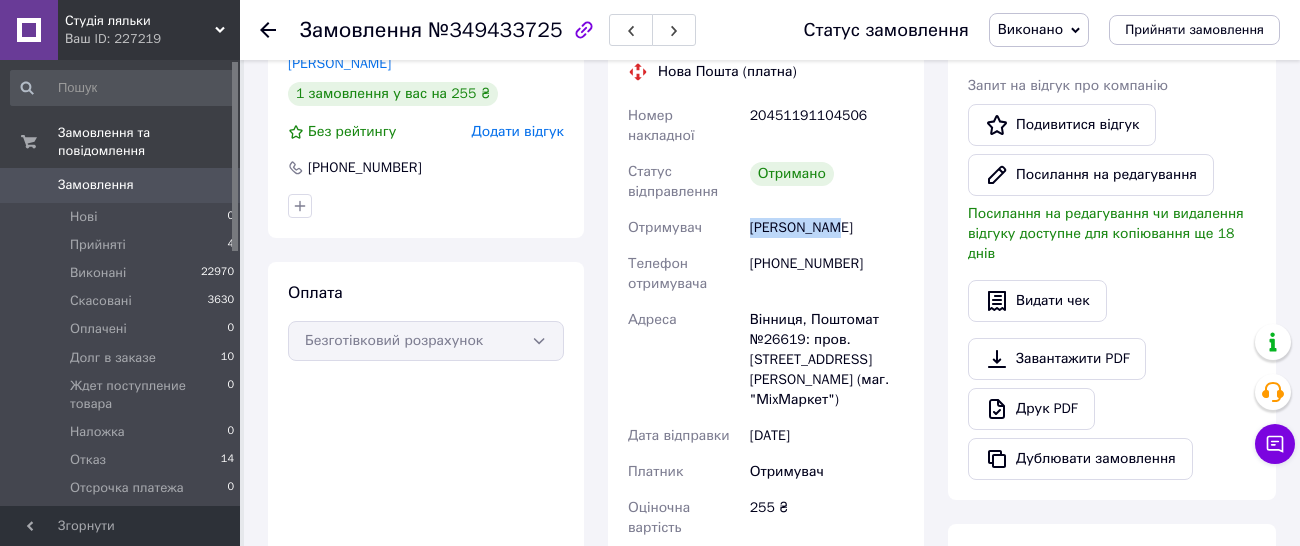 drag, startPoint x: 844, startPoint y: 184, endPoint x: 745, endPoint y: 173, distance: 99.60924 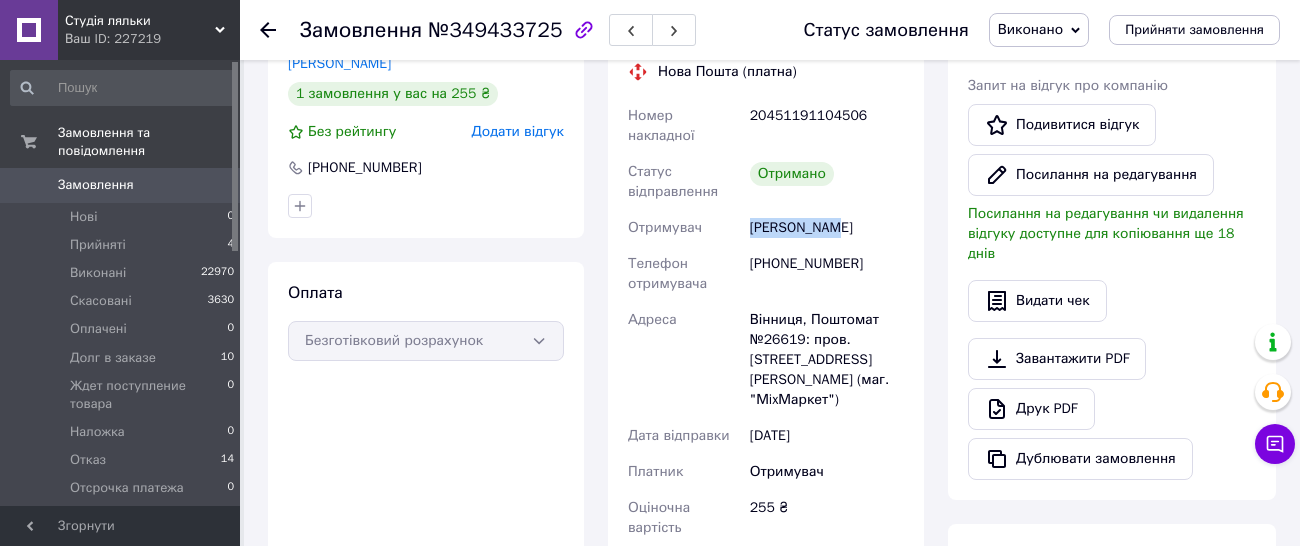copy on "[PERSON_NAME]" 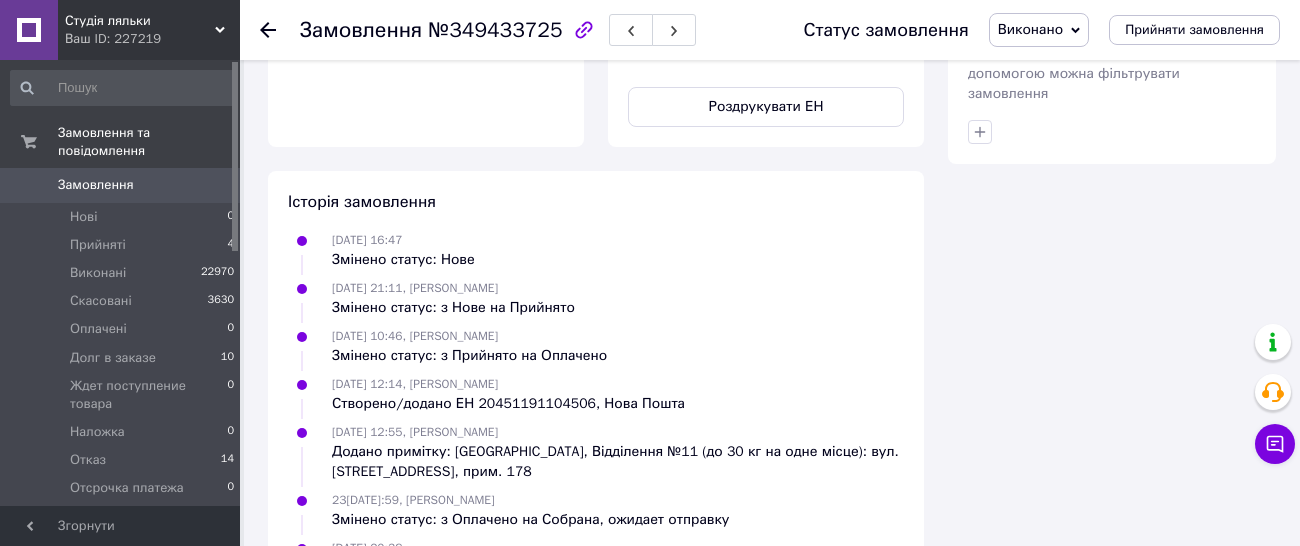 scroll, scrollTop: 1271, scrollLeft: 0, axis: vertical 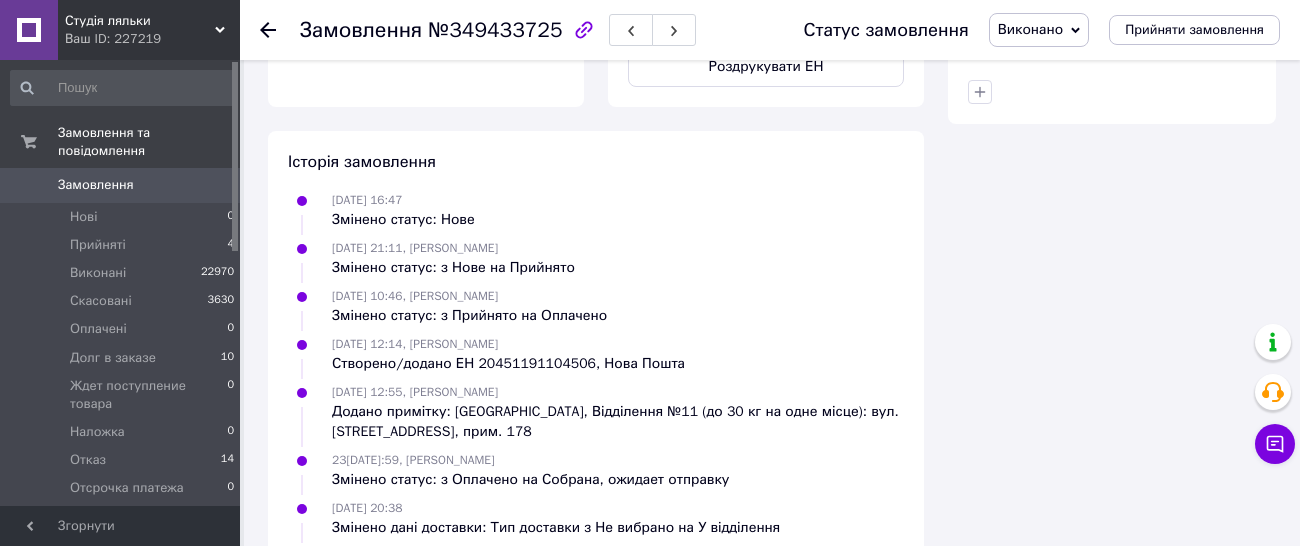 drag, startPoint x: 433, startPoint y: 111, endPoint x: 330, endPoint y: 110, distance: 103.00485 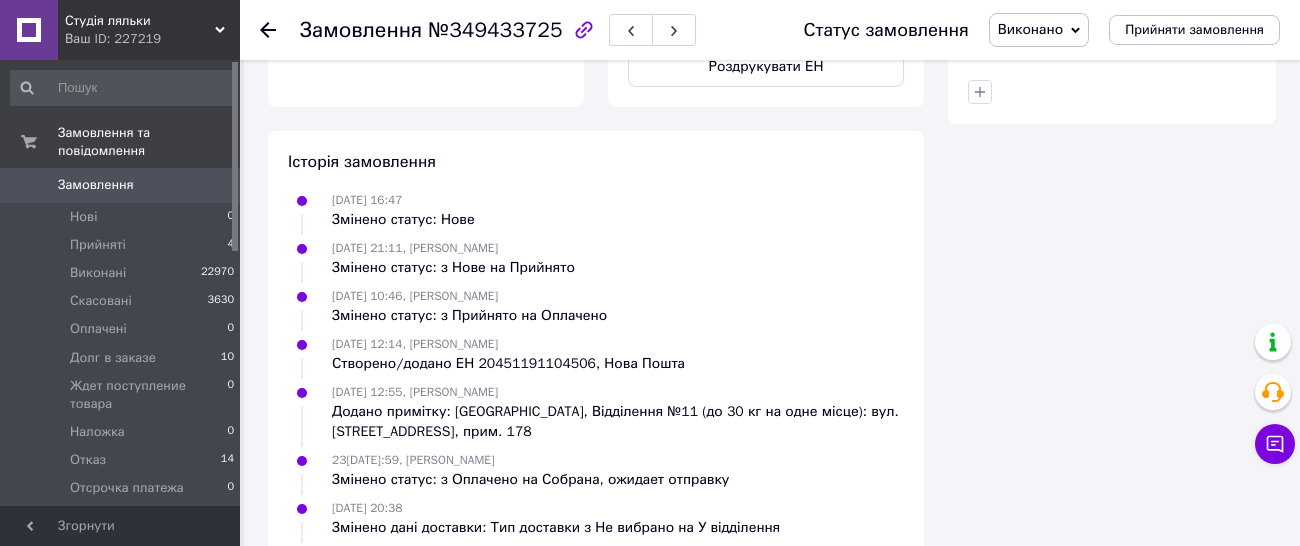 copy on "[DATE] 16:47" 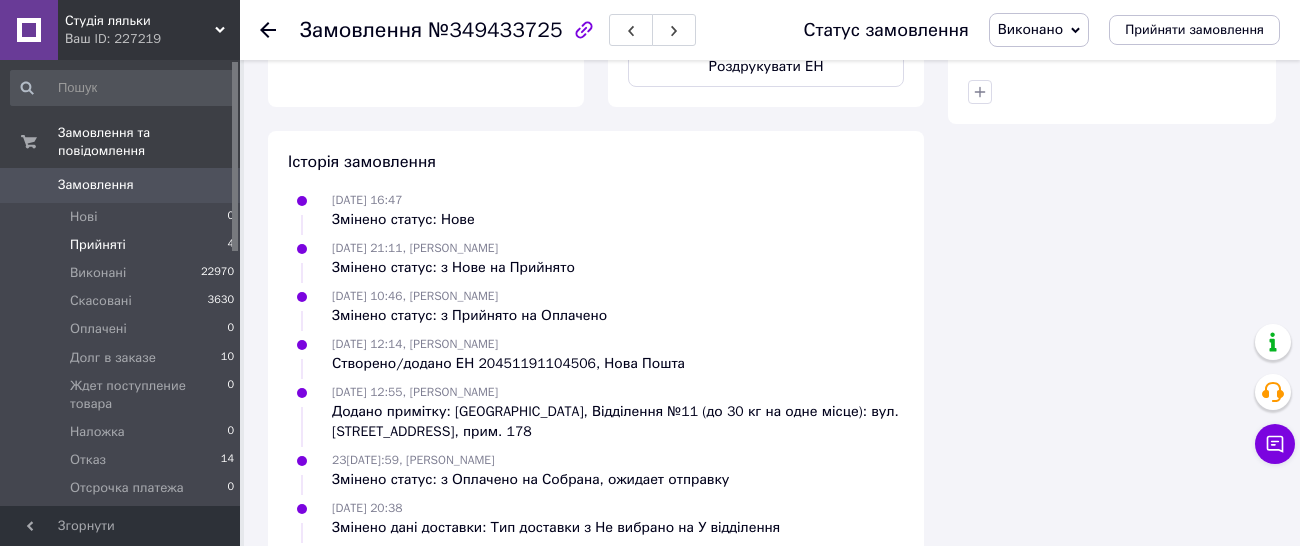 click on "Прийняті" at bounding box center (98, 245) 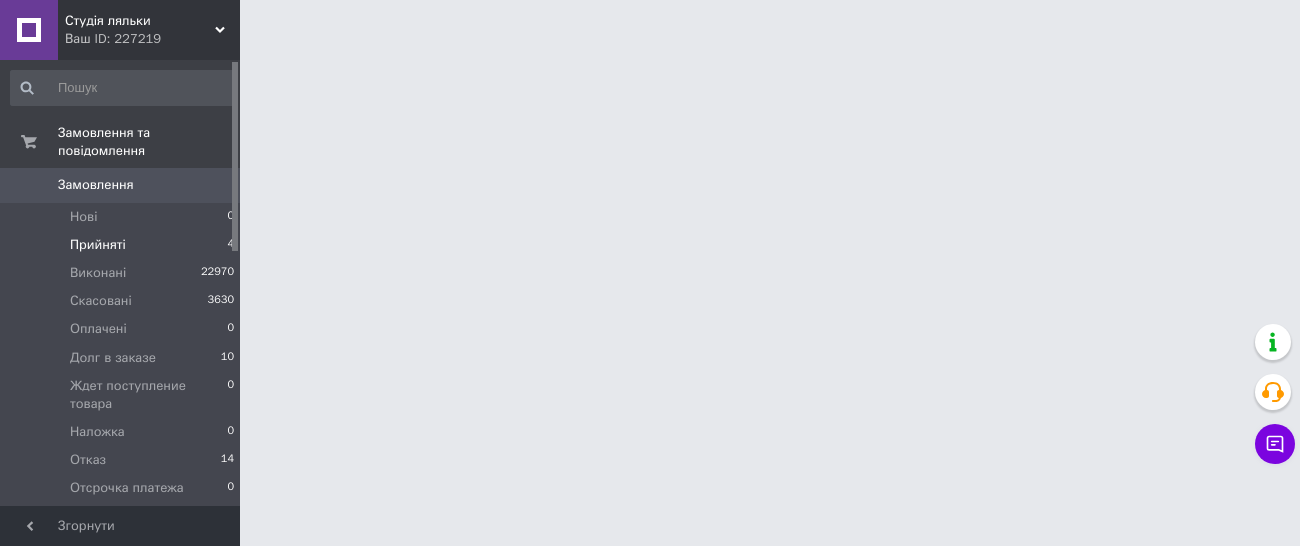 scroll, scrollTop: 0, scrollLeft: 0, axis: both 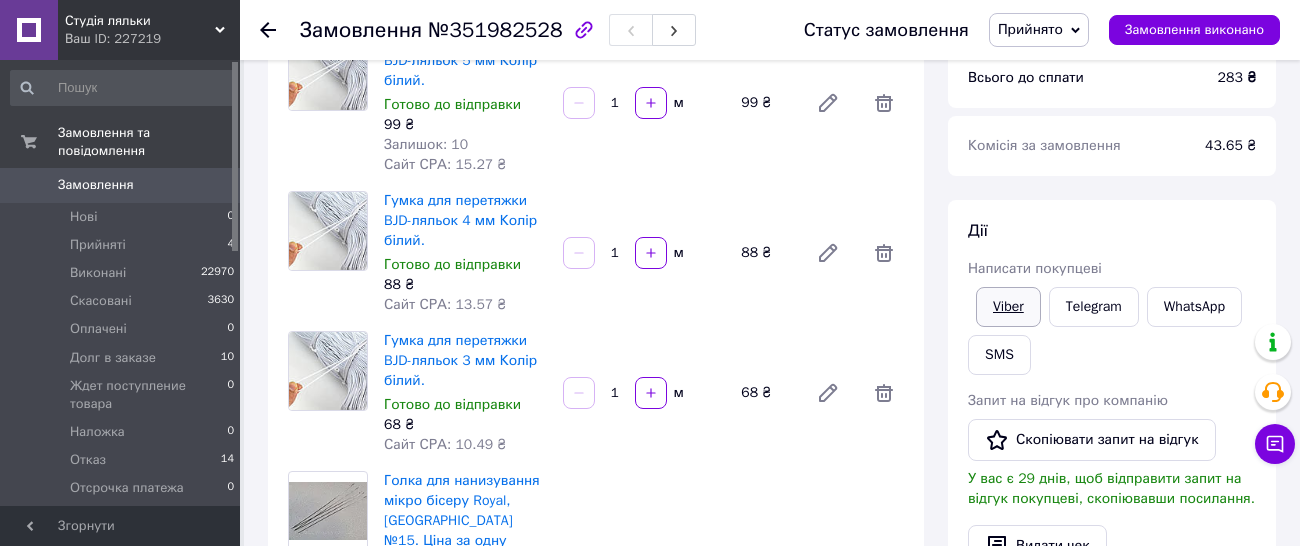 click on "Viber" at bounding box center (1008, 307) 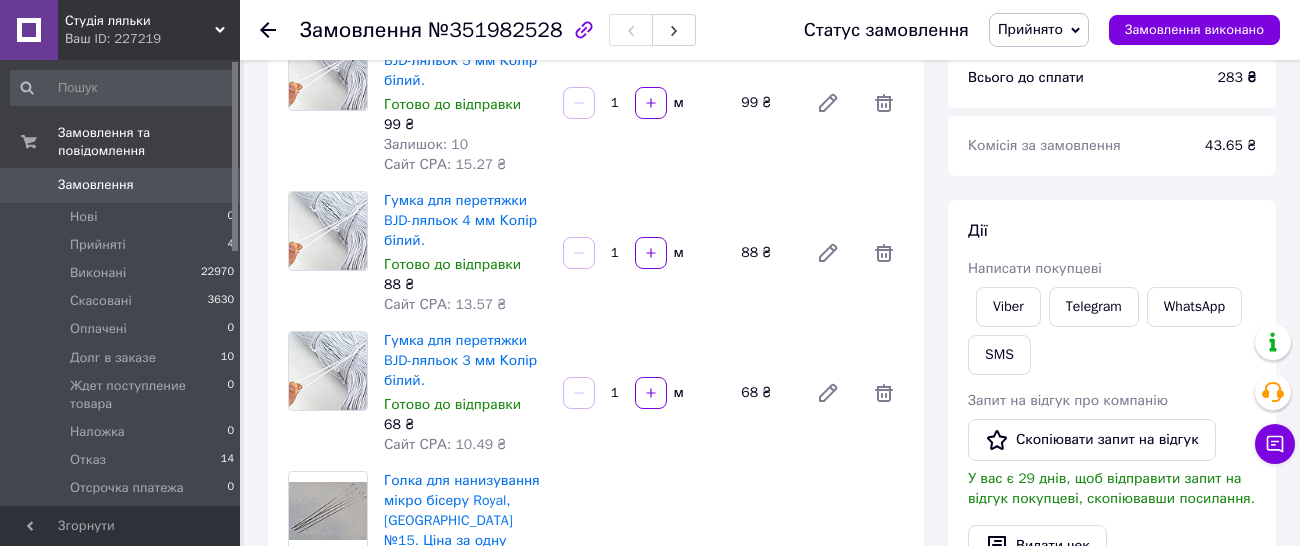click on "Всього 4 товари 283 ₴ Доставка Необхідно уточнити Знижка Додати Всього до сплати 283 ₴ Комісія за замовлення 43.65 ₴ Дії Написати покупцеві Viber Telegram WhatsApp SMS Запит на відгук про компанію   Скопіювати запит на відгук У вас є 29 днів, щоб відправити запит на відгук покупцеві, скопіювавши посилання.   Видати чек   Завантажити PDF   Друк PDF   Дублювати замовлення Мітки Особисті нотатки, які бачите лише ви. З їх допомогою можна фільтрувати замовлення Примітки Залишилося 300 символів Очистити Зберегти" at bounding box center (1112, 556) 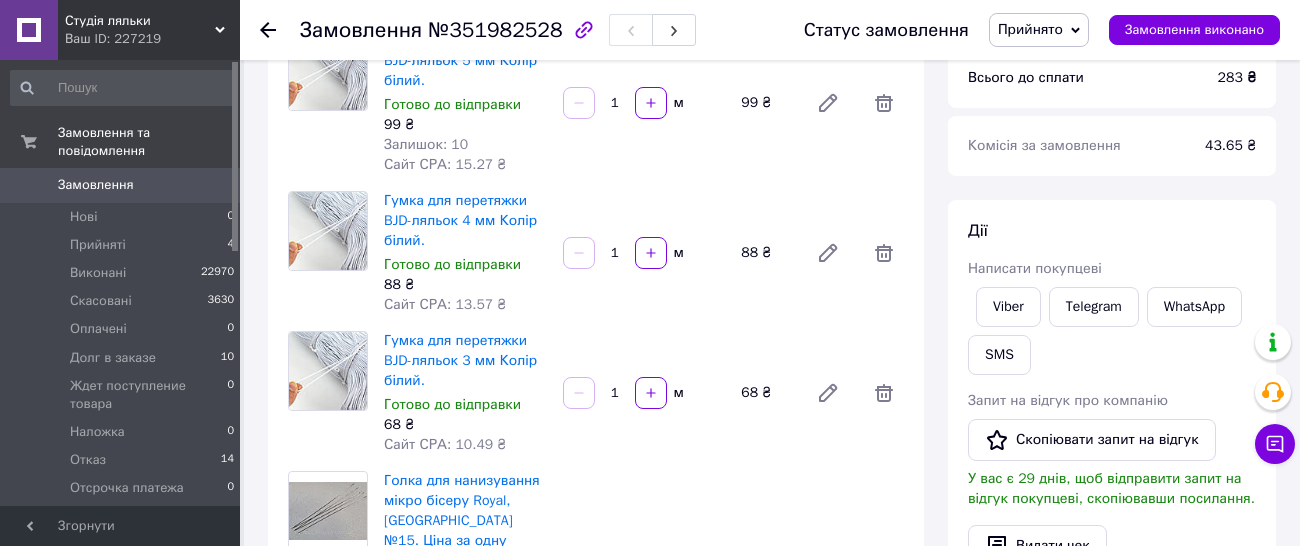 click on "Всього 4 товари 283 ₴ Доставка Необхідно уточнити Знижка Додати Всього до сплати 283 ₴ Комісія за замовлення 43.65 ₴ Дії Написати покупцеві Viber Telegram WhatsApp SMS Запит на відгук про компанію   Скопіювати запит на відгук У вас є 29 днів, щоб відправити запит на відгук покупцеві, скопіювавши посилання.   Видати чек   Завантажити PDF   Друк PDF   Дублювати замовлення Мітки Особисті нотатки, які бачите лише ви. З їх допомогою можна фільтрувати замовлення Примітки Залишилося 300 символів Очистити Зберегти" at bounding box center (1112, 556) 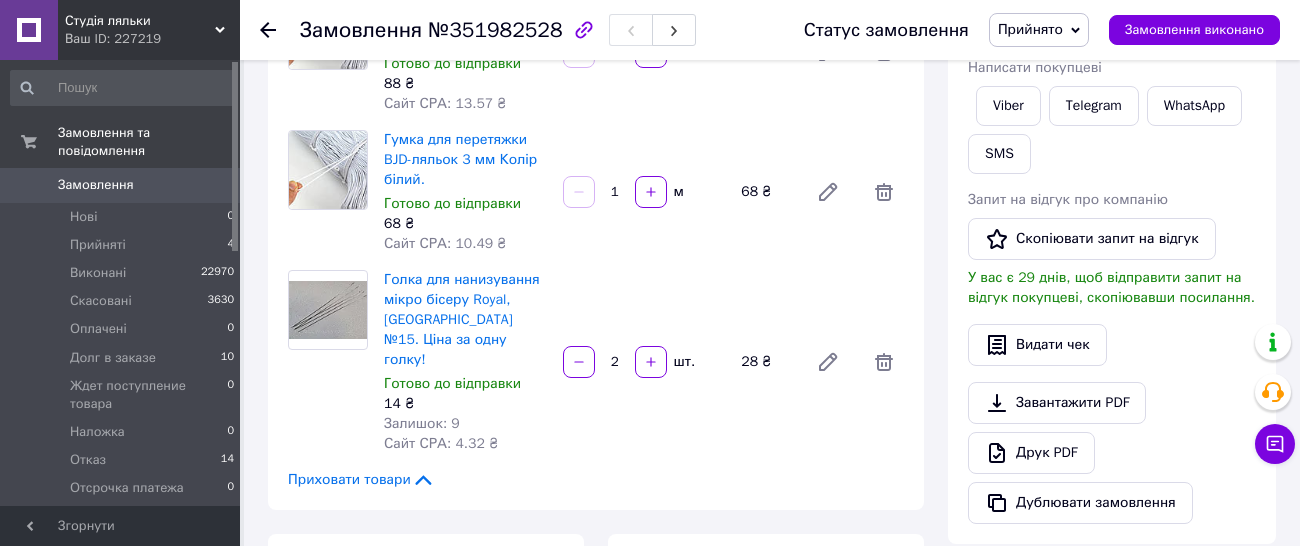 scroll, scrollTop: 400, scrollLeft: 0, axis: vertical 